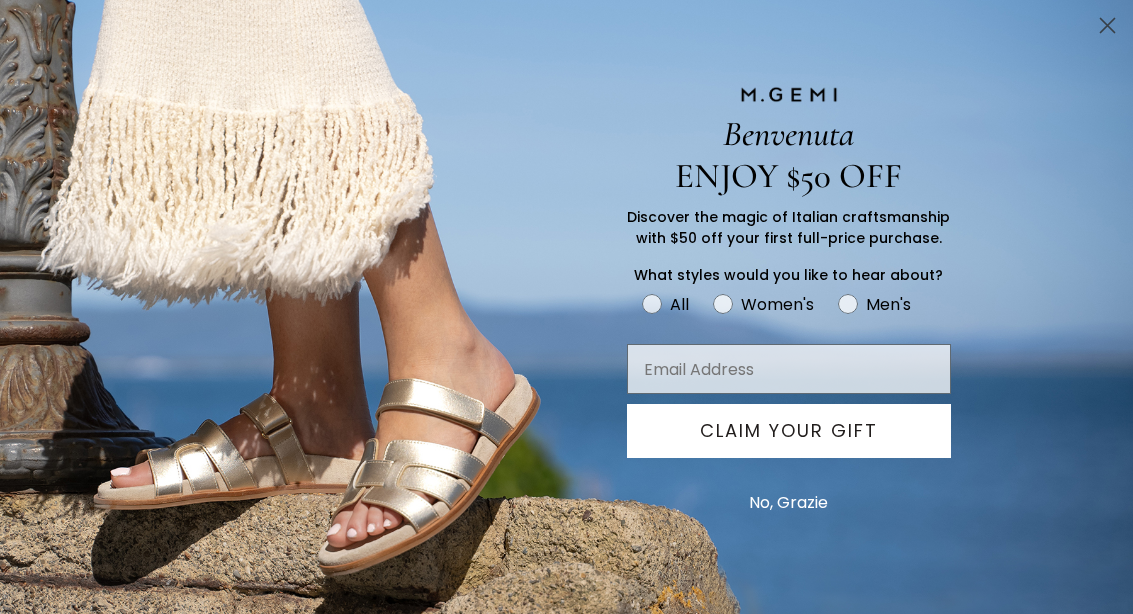 scroll, scrollTop: 265, scrollLeft: 0, axis: vertical 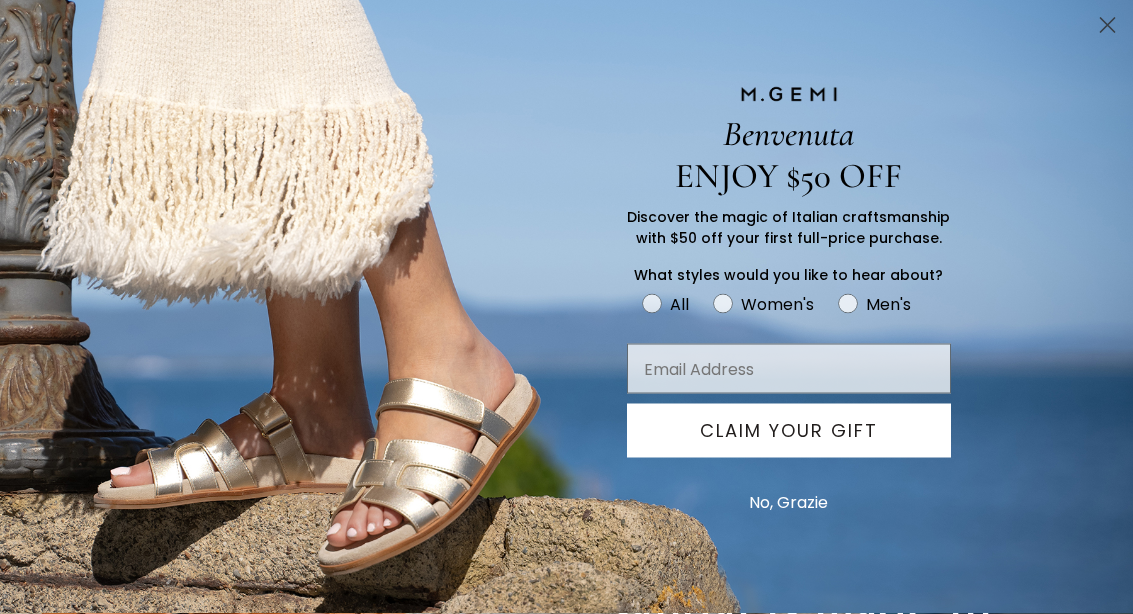 click 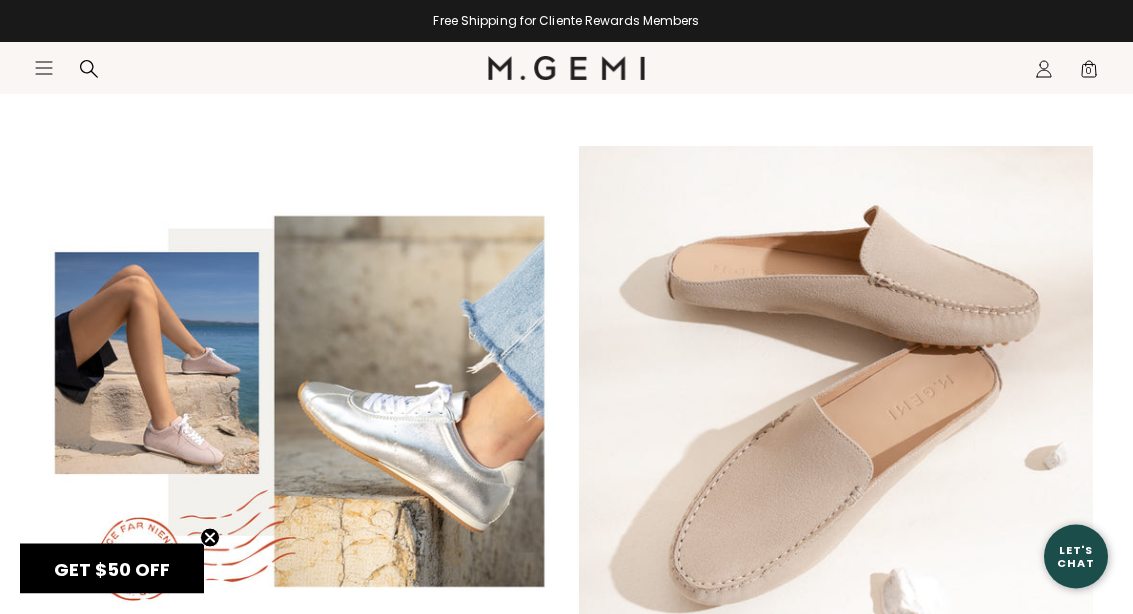 scroll, scrollTop: 3175, scrollLeft: 0, axis: vertical 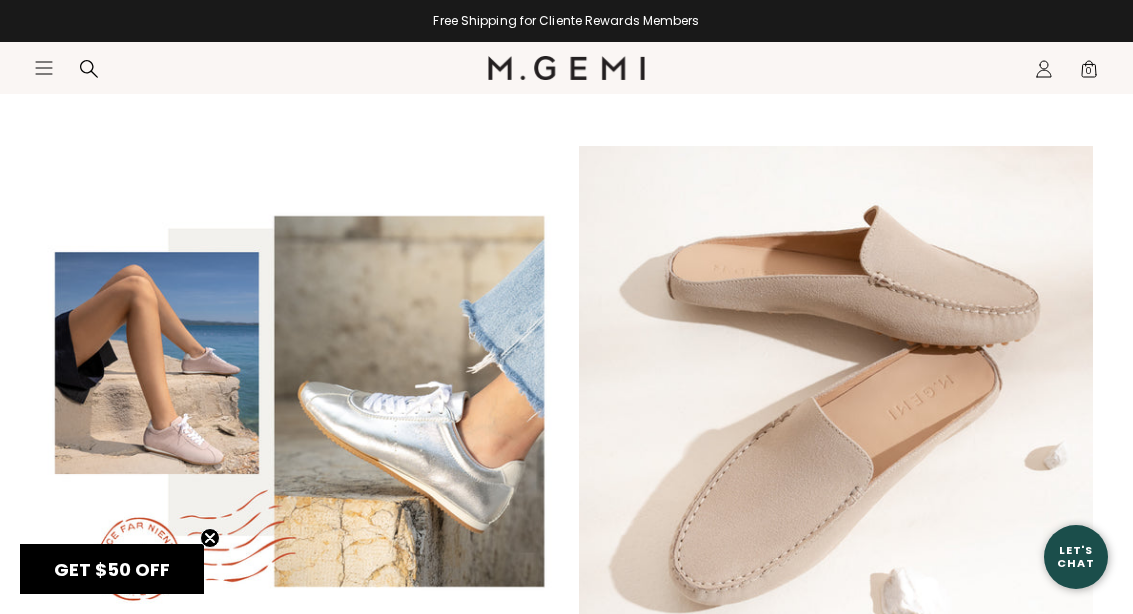 click at bounding box center (836, 403) 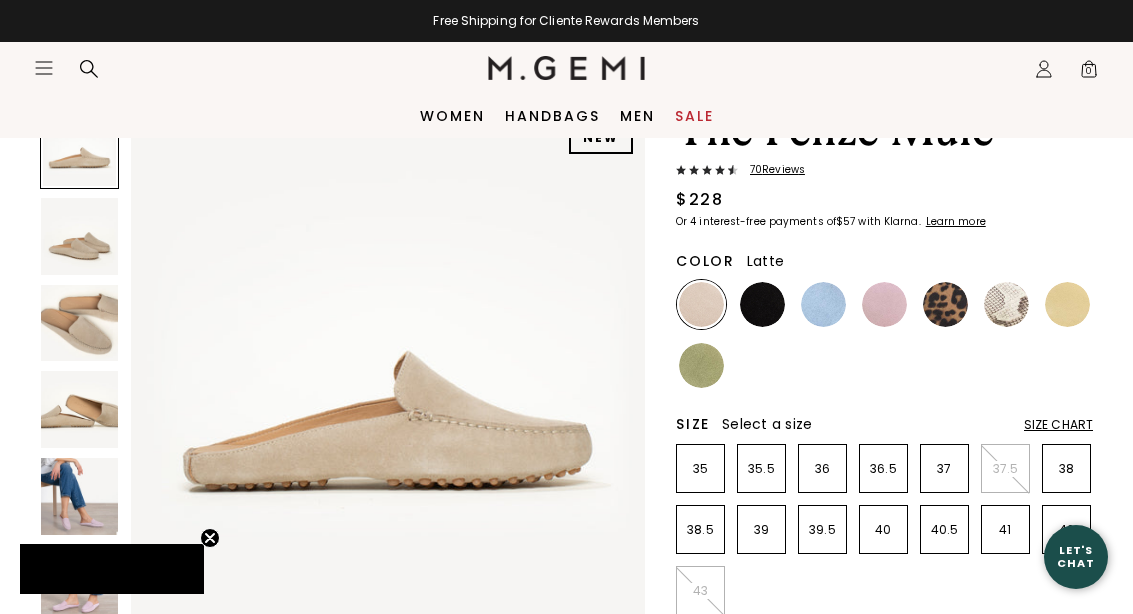 scroll, scrollTop: 152, scrollLeft: 0, axis: vertical 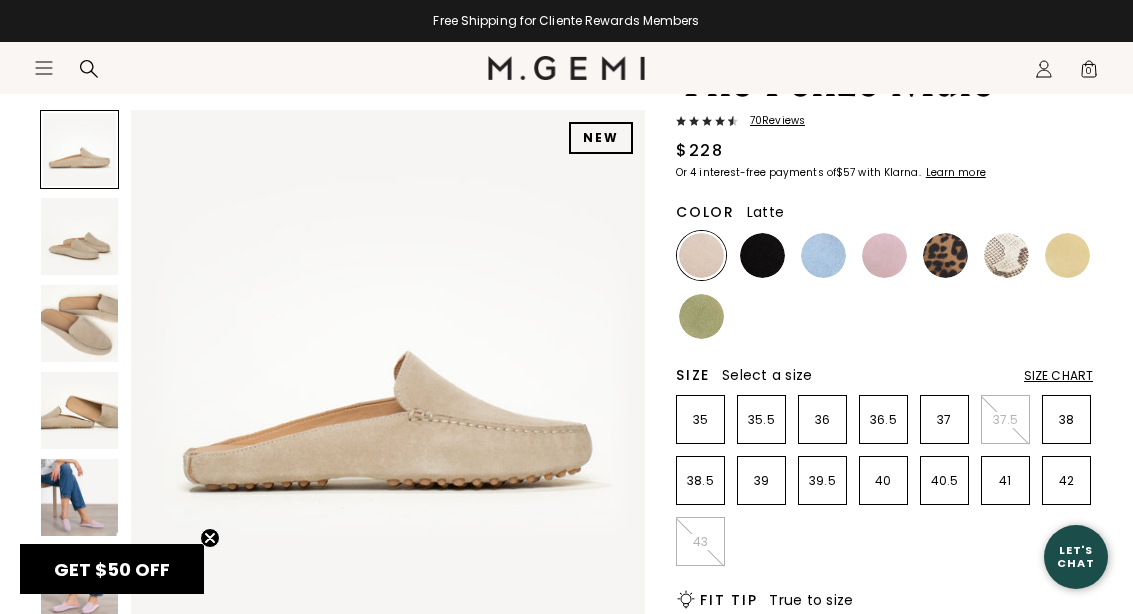 click on "38.5" at bounding box center (700, 481) 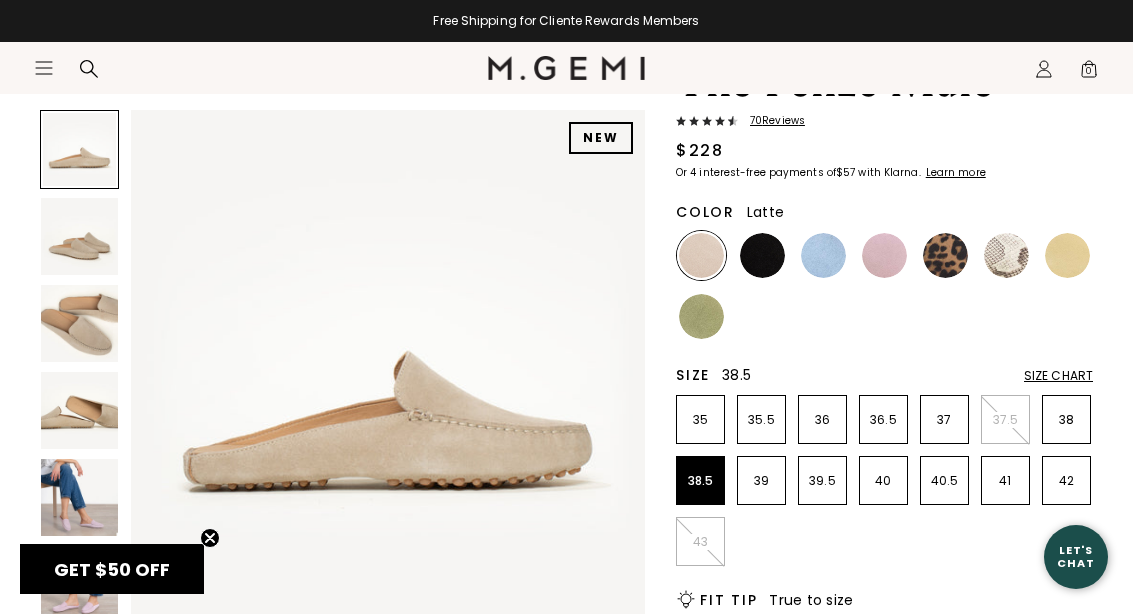 scroll, scrollTop: 0, scrollLeft: 0, axis: both 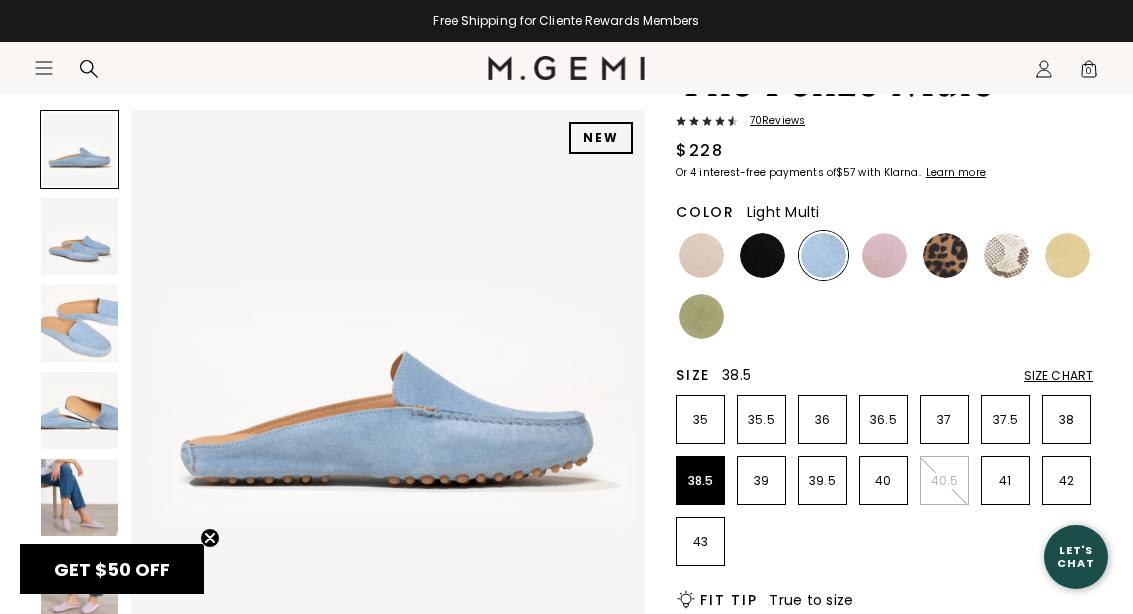 click at bounding box center [1006, 255] 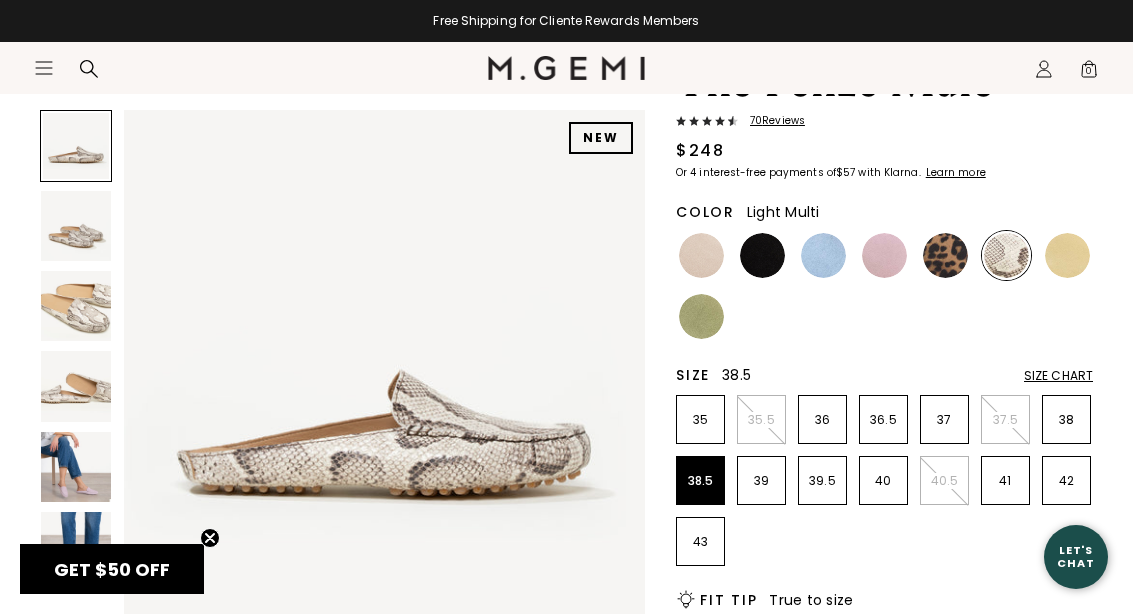 scroll, scrollTop: 0, scrollLeft: 0, axis: both 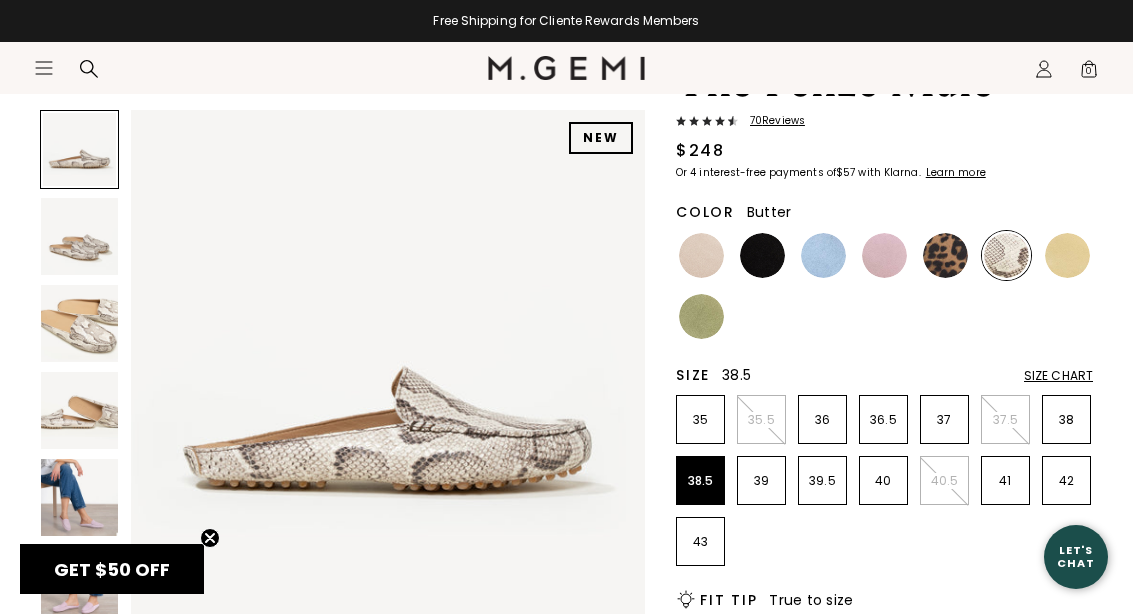 click at bounding box center (1067, 255) 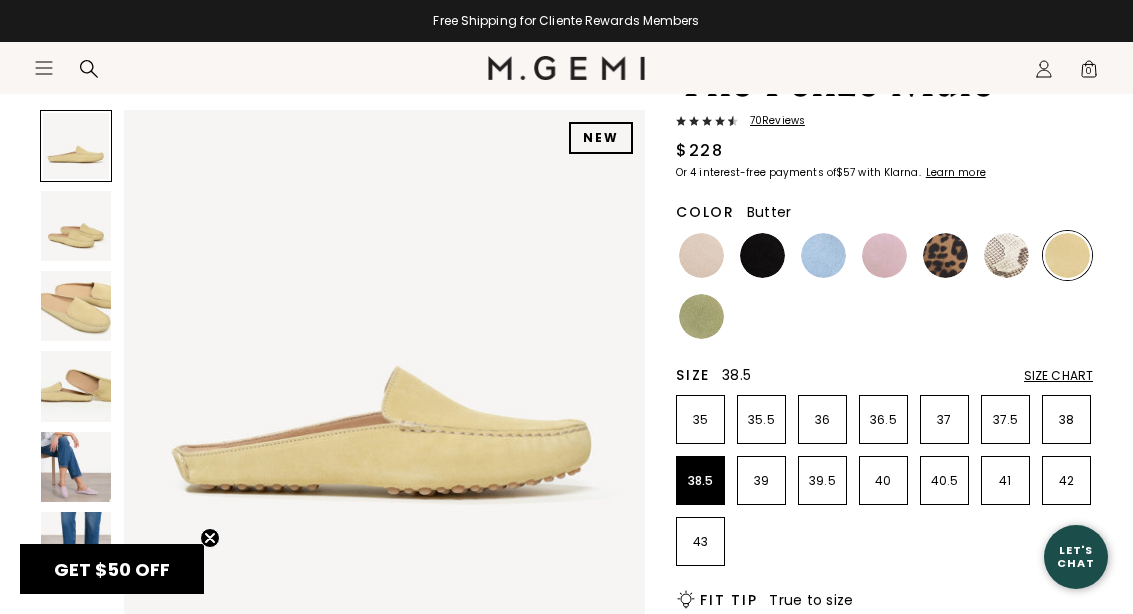scroll, scrollTop: 0, scrollLeft: 0, axis: both 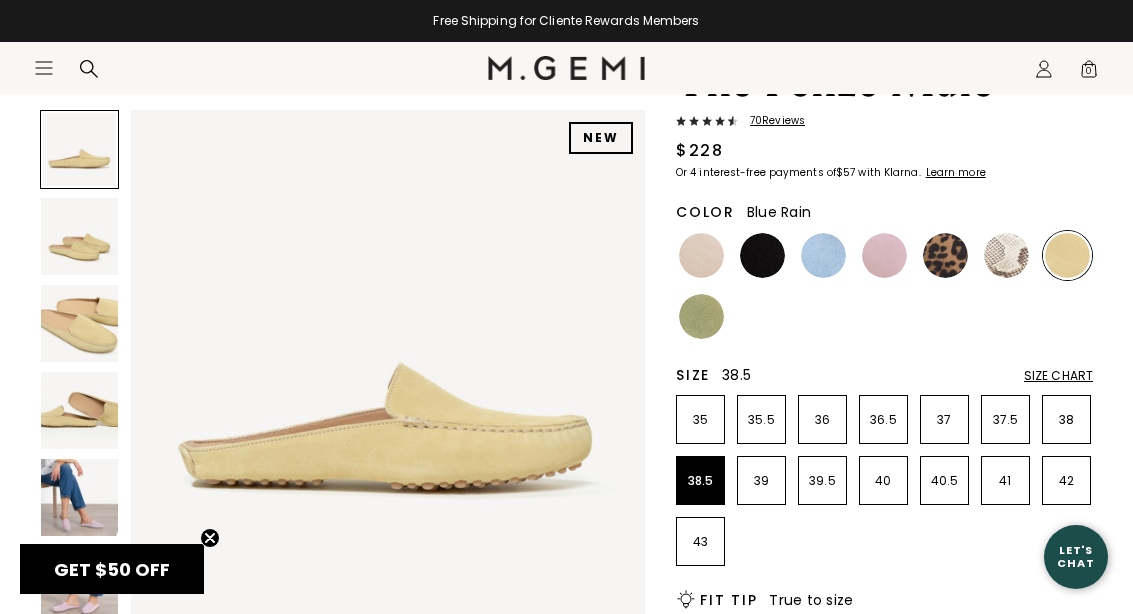 click at bounding box center (823, 255) 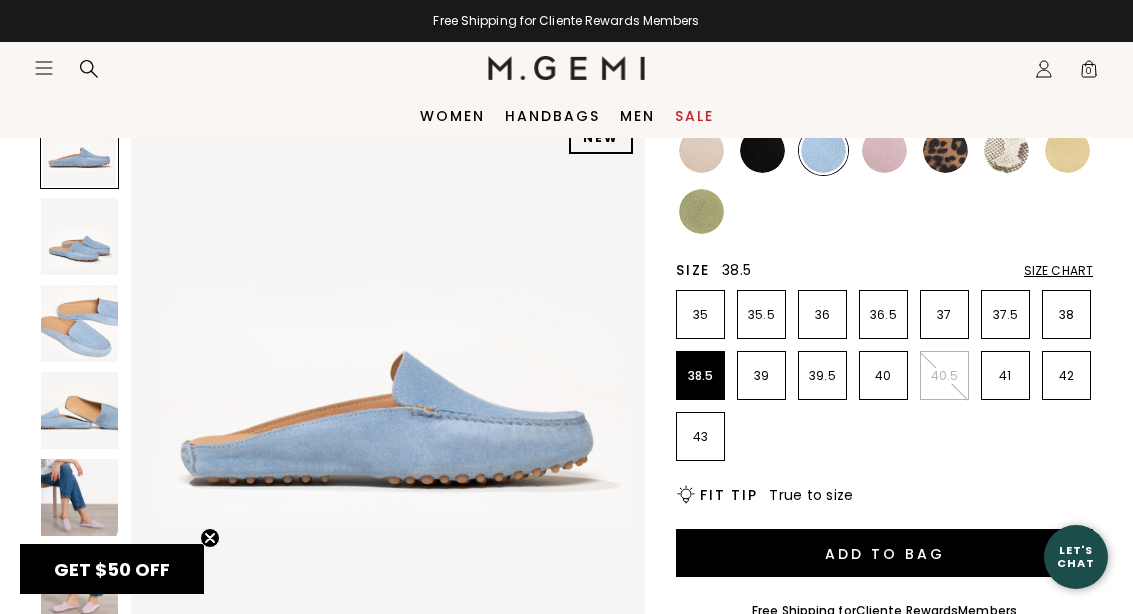 scroll, scrollTop: 260, scrollLeft: 0, axis: vertical 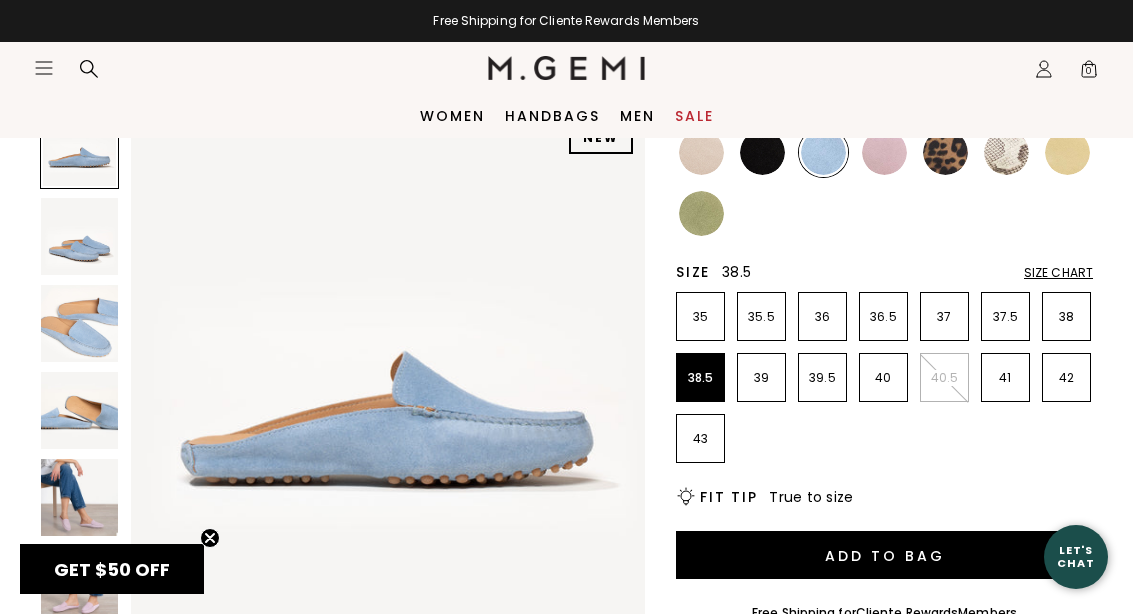 click at bounding box center (823, 152) 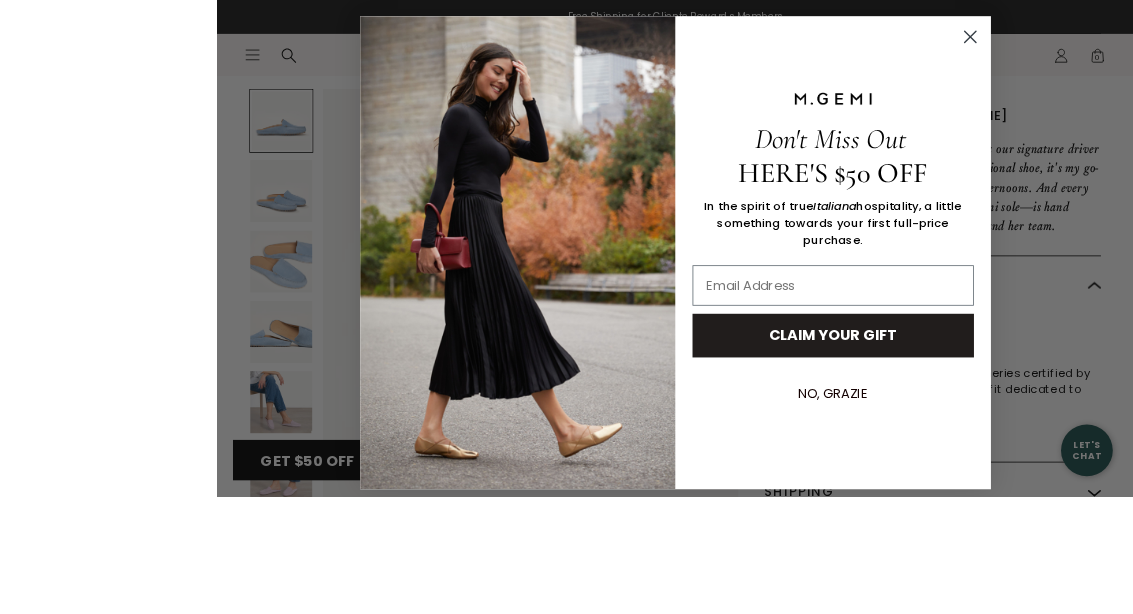 scroll, scrollTop: 1003, scrollLeft: 0, axis: vertical 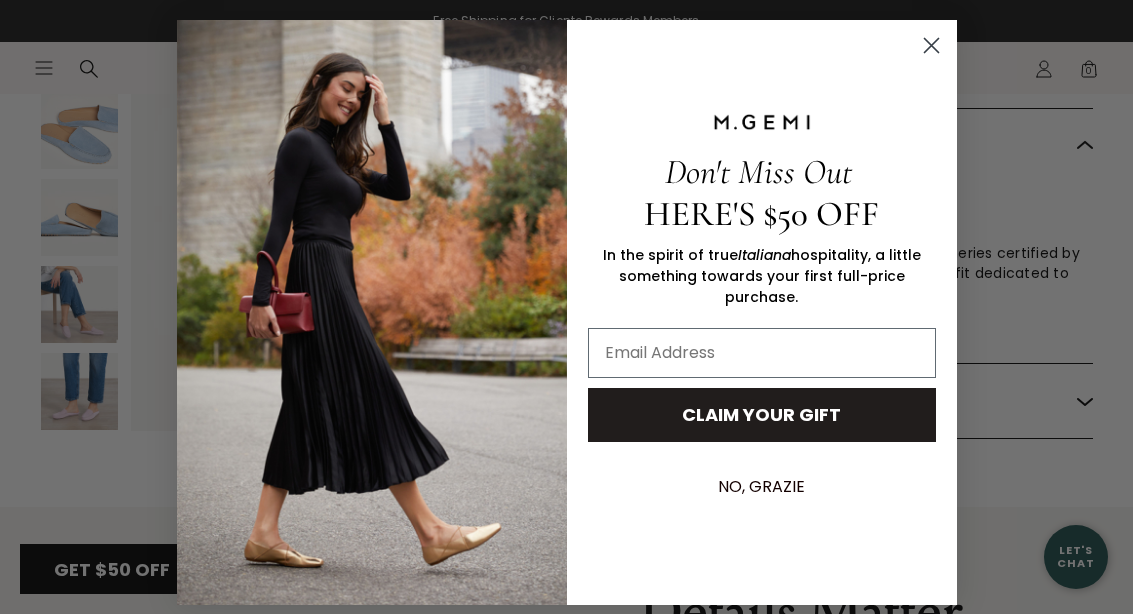 click 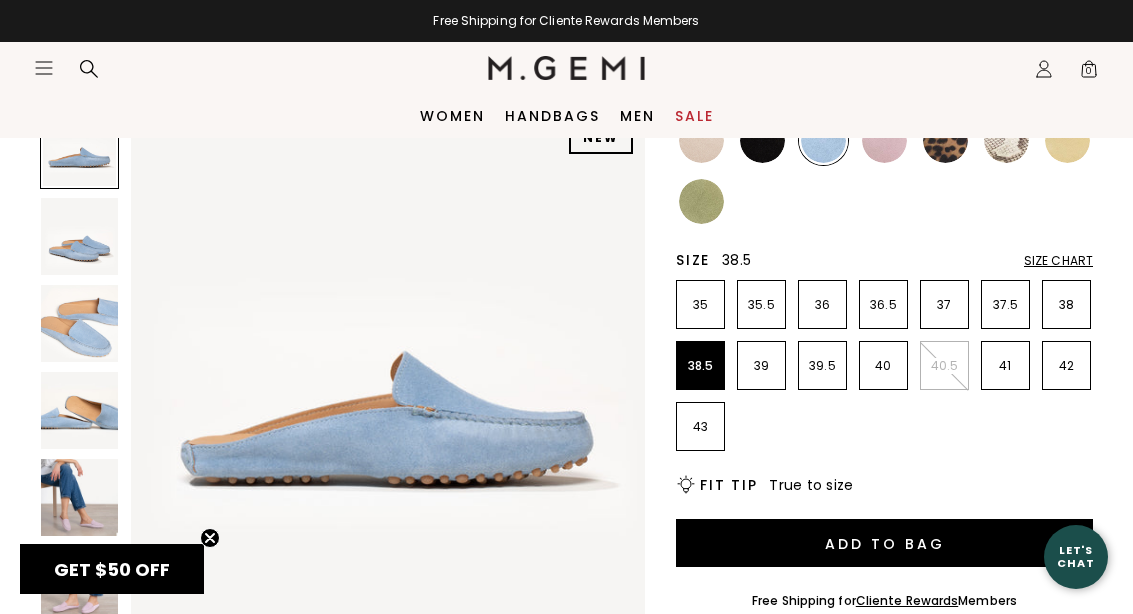 scroll, scrollTop: 222, scrollLeft: 0, axis: vertical 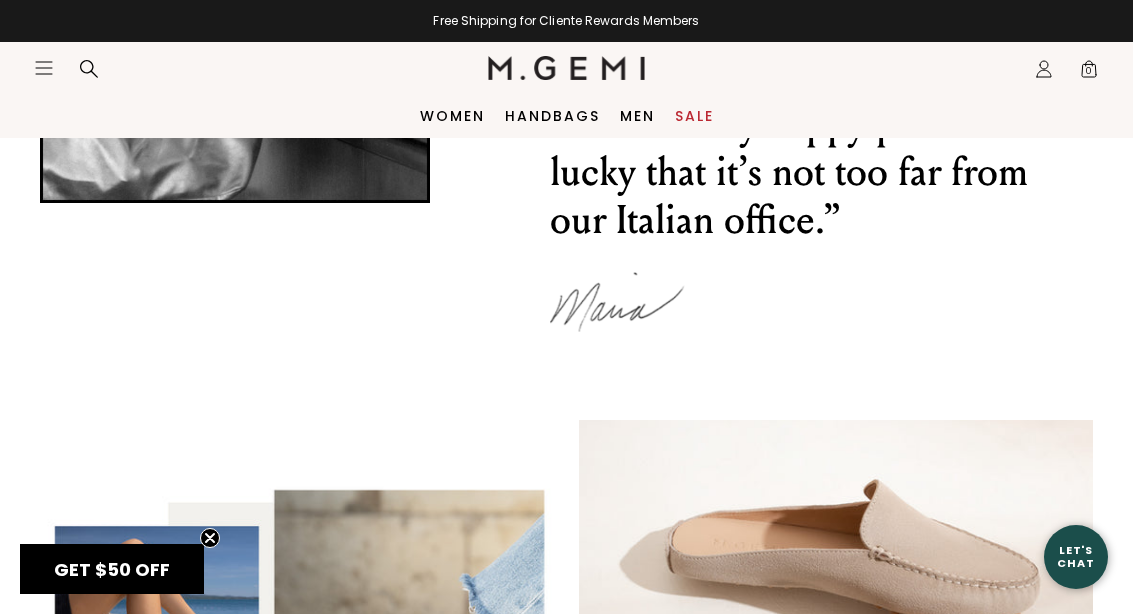 click on "Women" at bounding box center (452, 116) 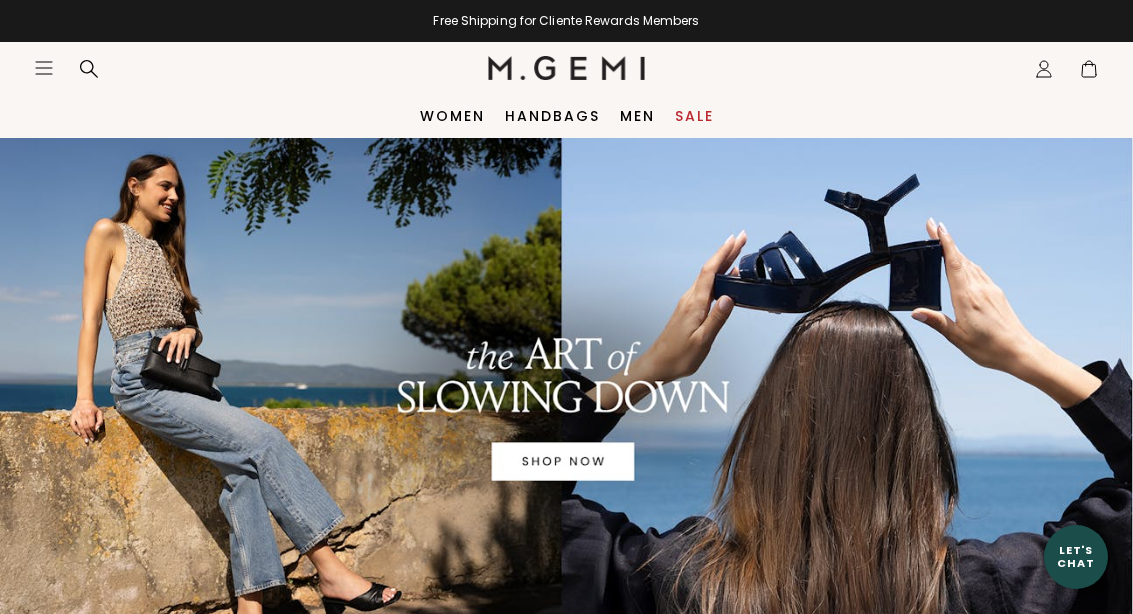 scroll, scrollTop: 0, scrollLeft: 0, axis: both 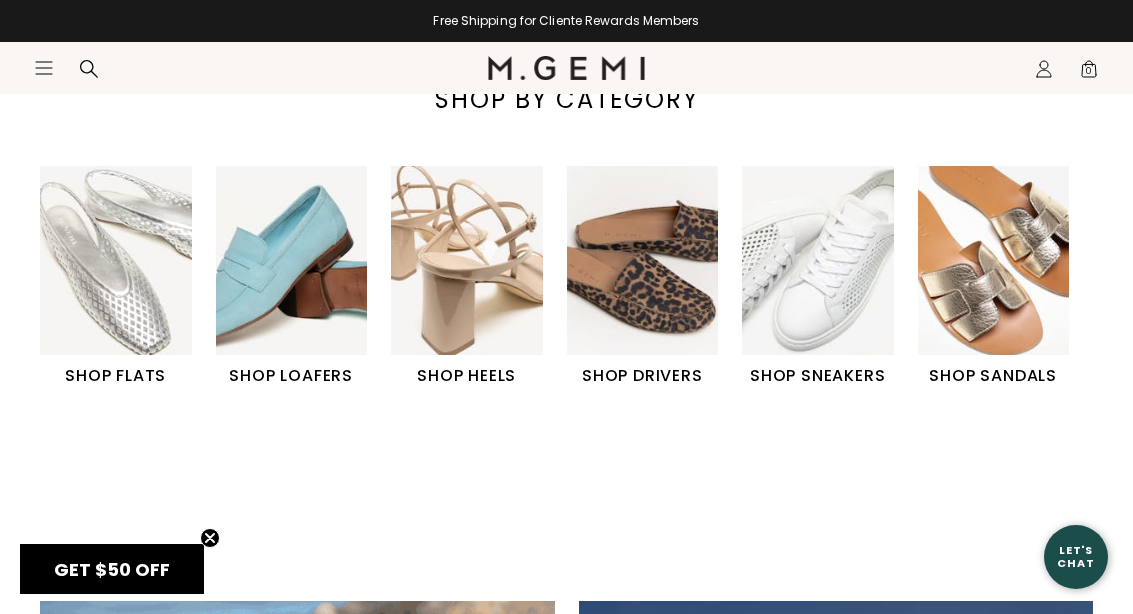 click at bounding box center (116, 260) 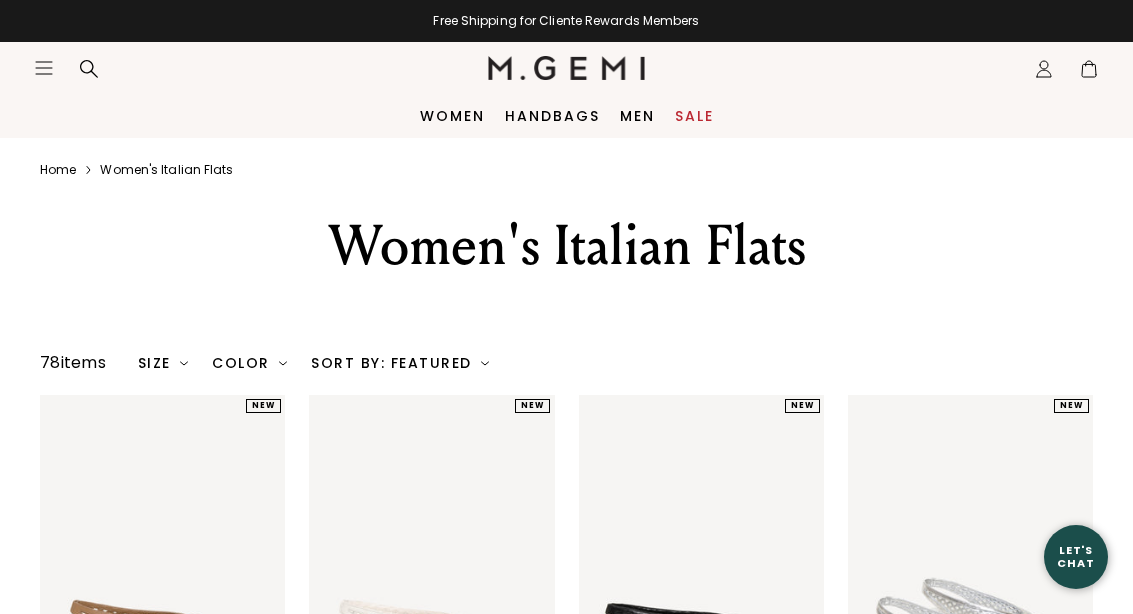 scroll, scrollTop: 0, scrollLeft: 0, axis: both 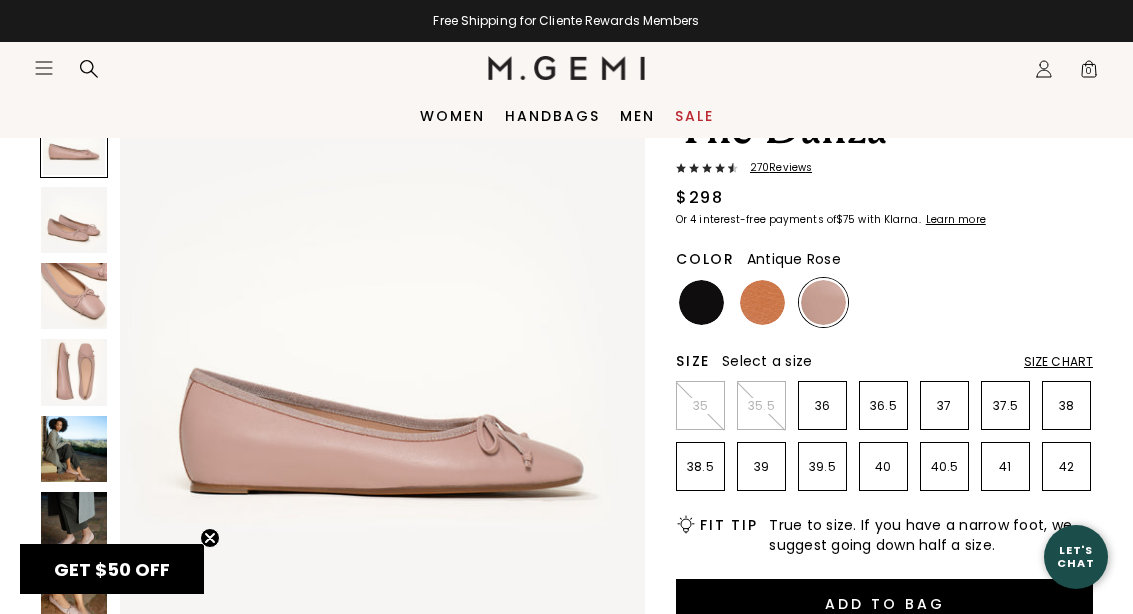 click at bounding box center (701, 302) 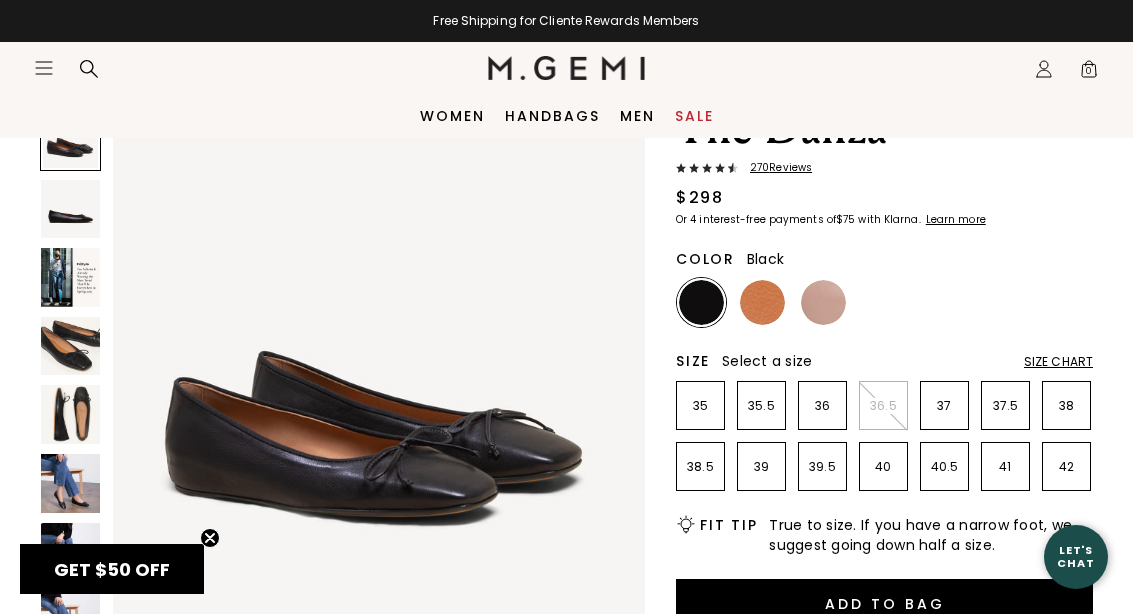 scroll, scrollTop: 0, scrollLeft: 0, axis: both 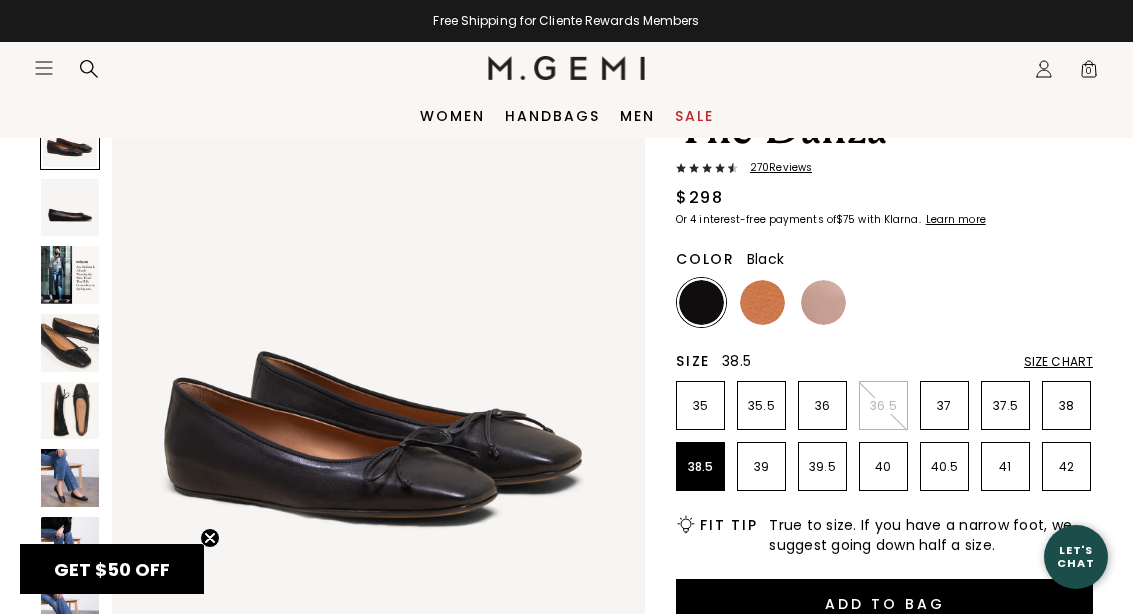 click on "38.5" at bounding box center (700, 466) 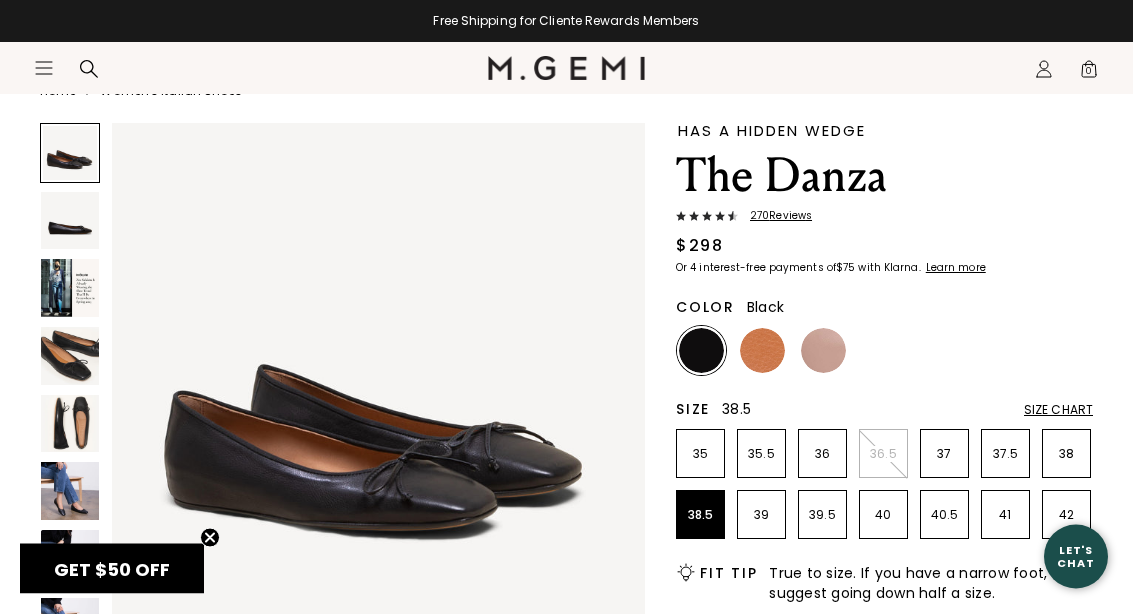 scroll, scrollTop: 87, scrollLeft: 0, axis: vertical 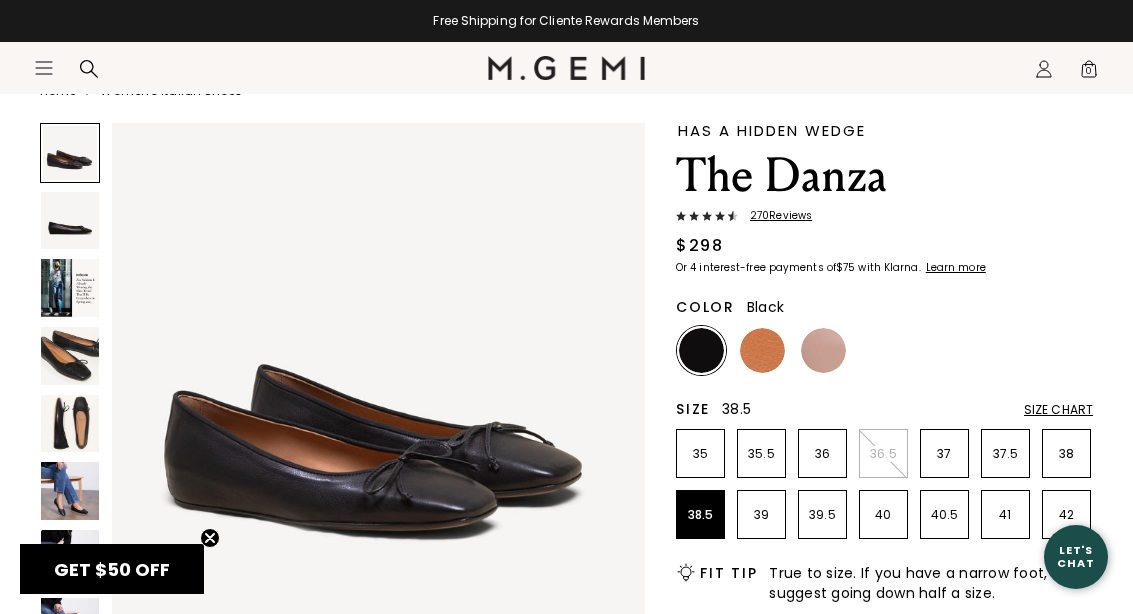 click at bounding box center (70, 491) 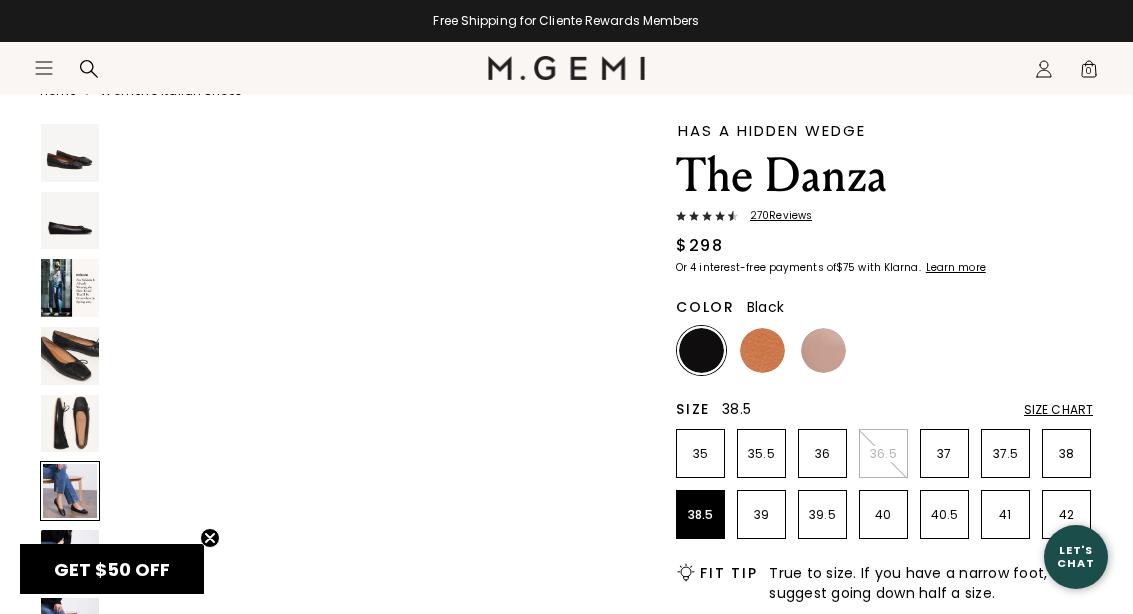 scroll, scrollTop: 2767, scrollLeft: 0, axis: vertical 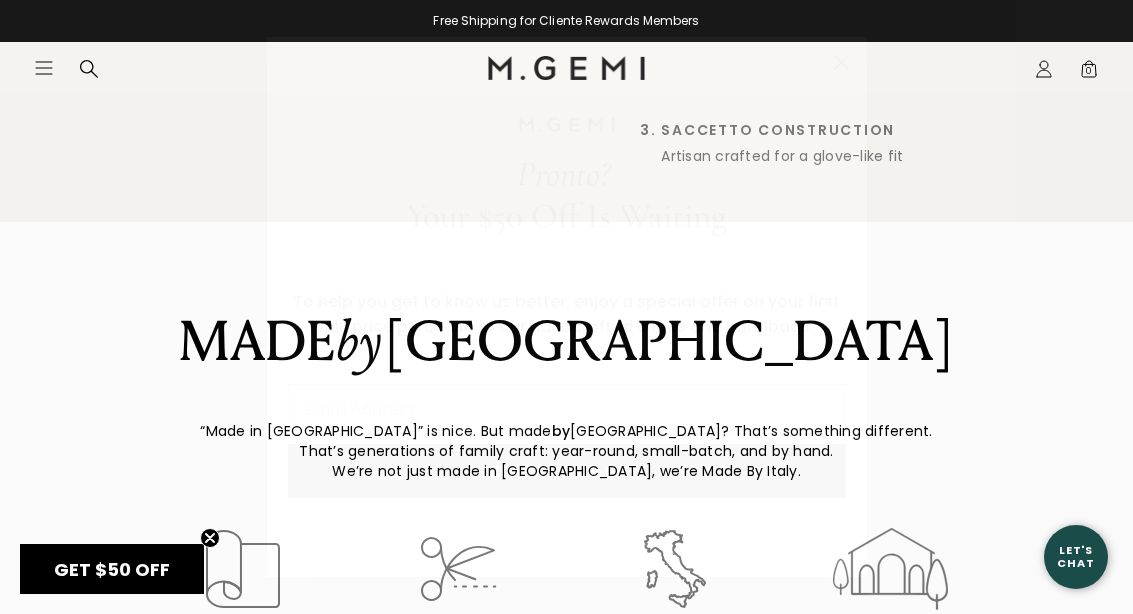 click 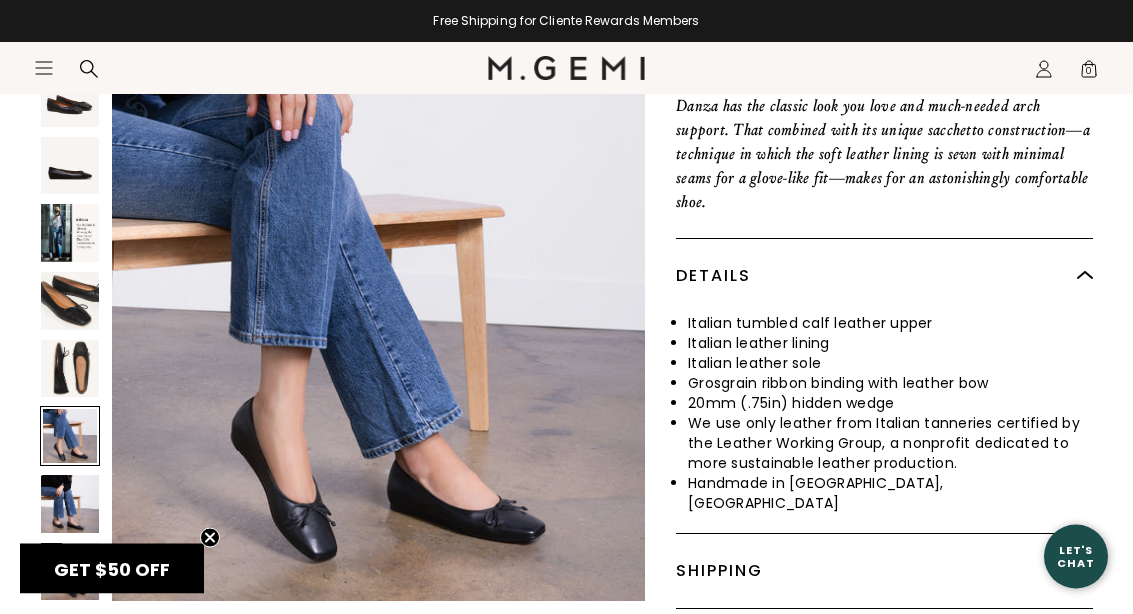 click at bounding box center [70, 370] 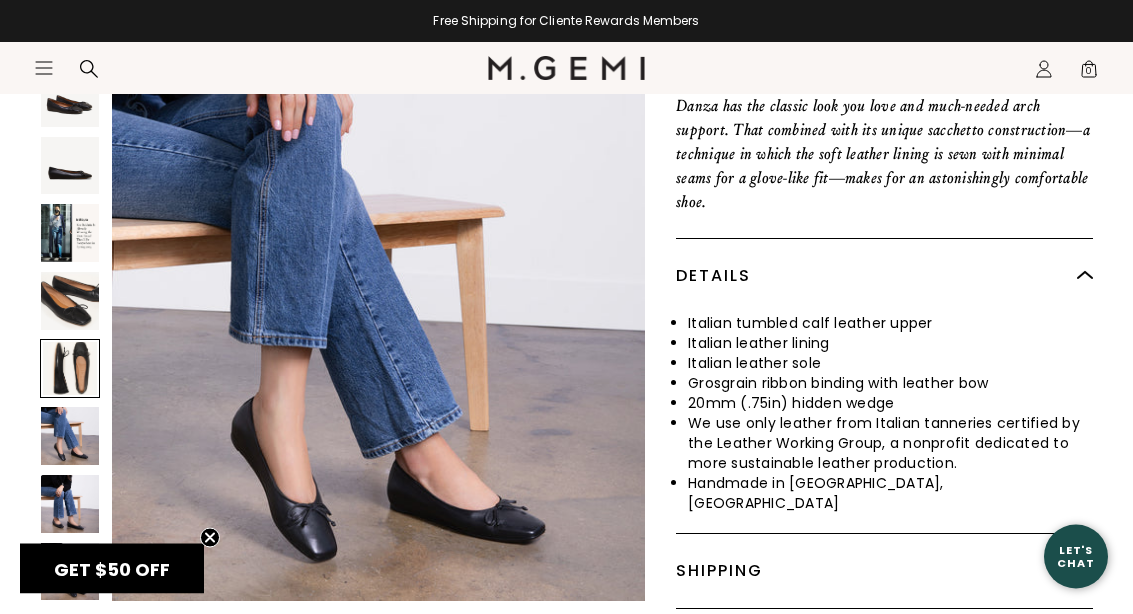 scroll, scrollTop: 844, scrollLeft: 0, axis: vertical 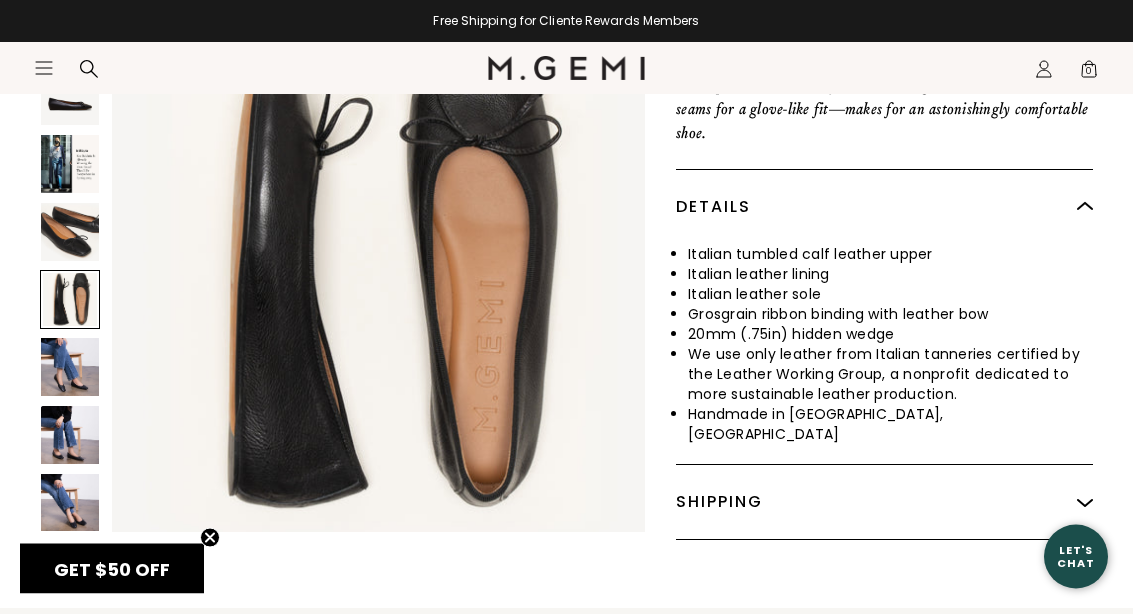 click at bounding box center [70, 368] 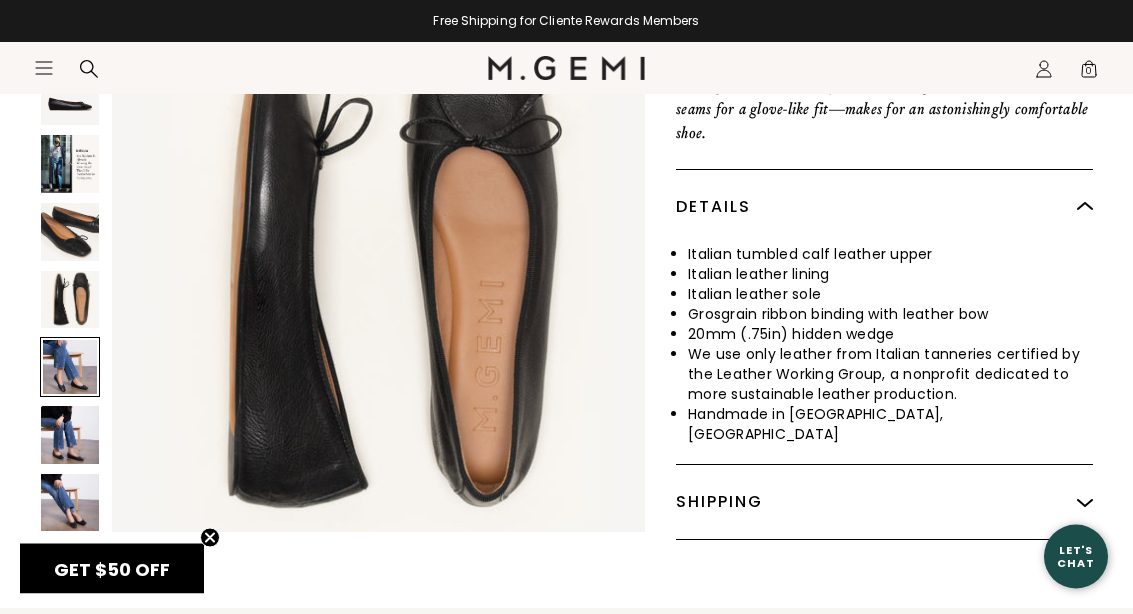 scroll, scrollTop: 913, scrollLeft: 0, axis: vertical 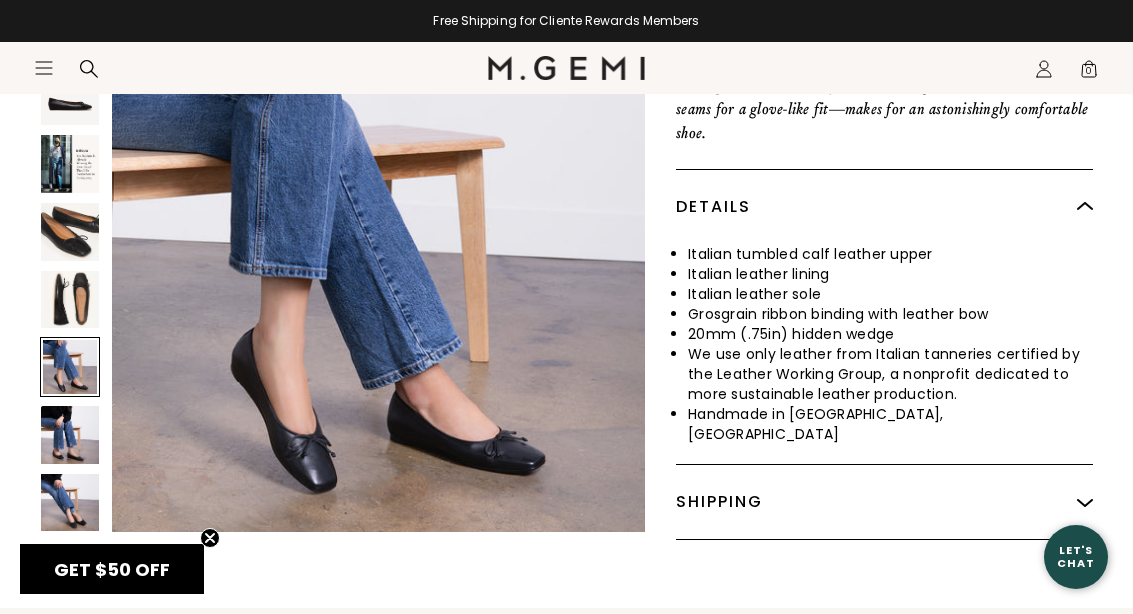 click at bounding box center [70, 435] 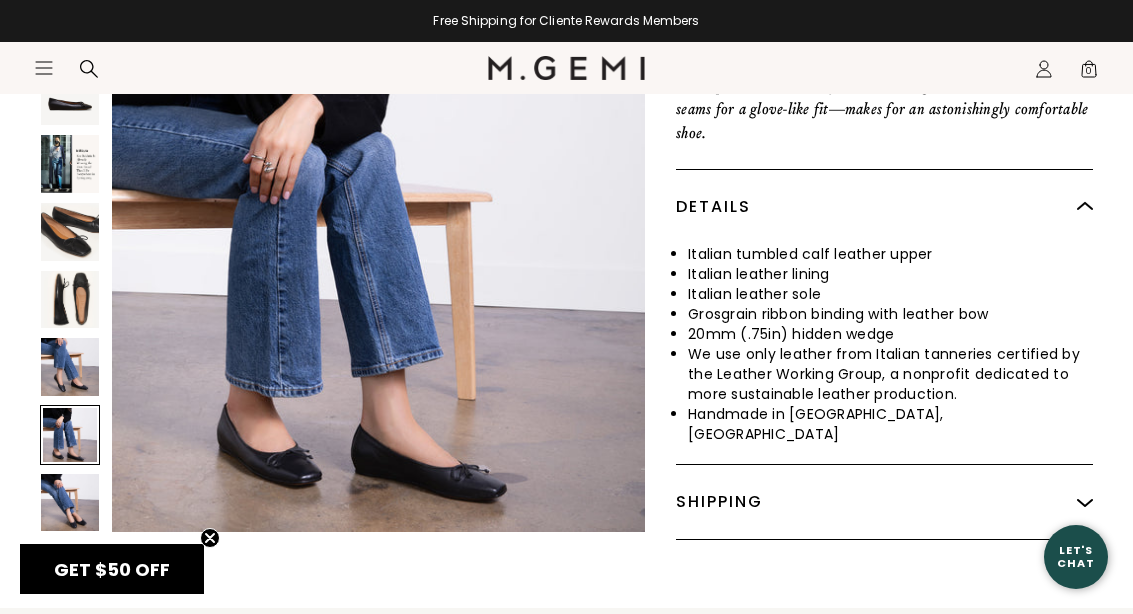 click at bounding box center [70, 503] 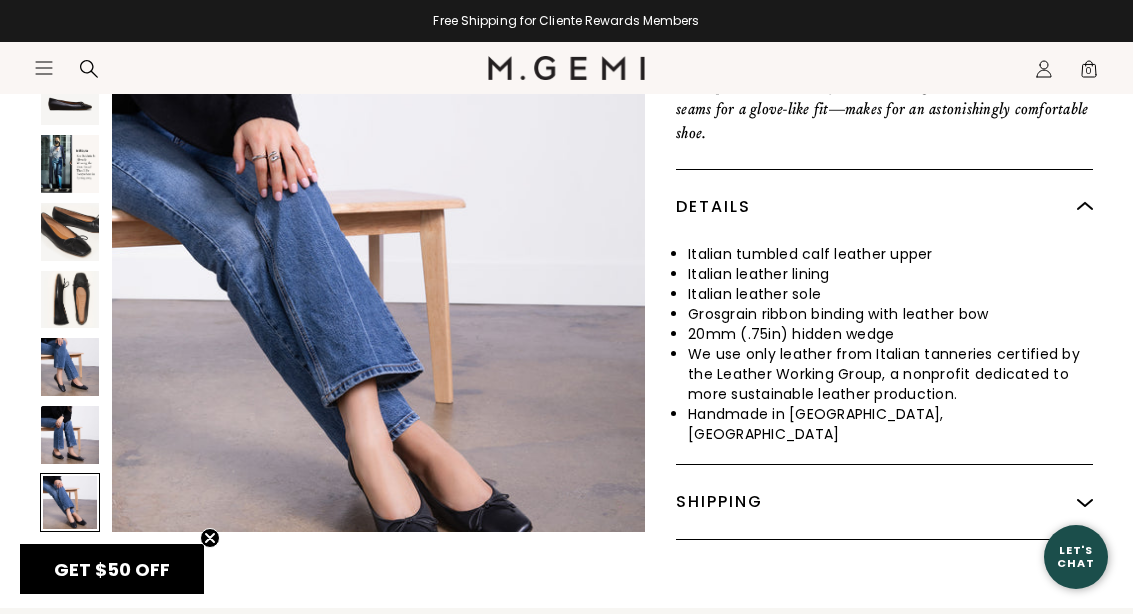 scroll, scrollTop: 3873, scrollLeft: 0, axis: vertical 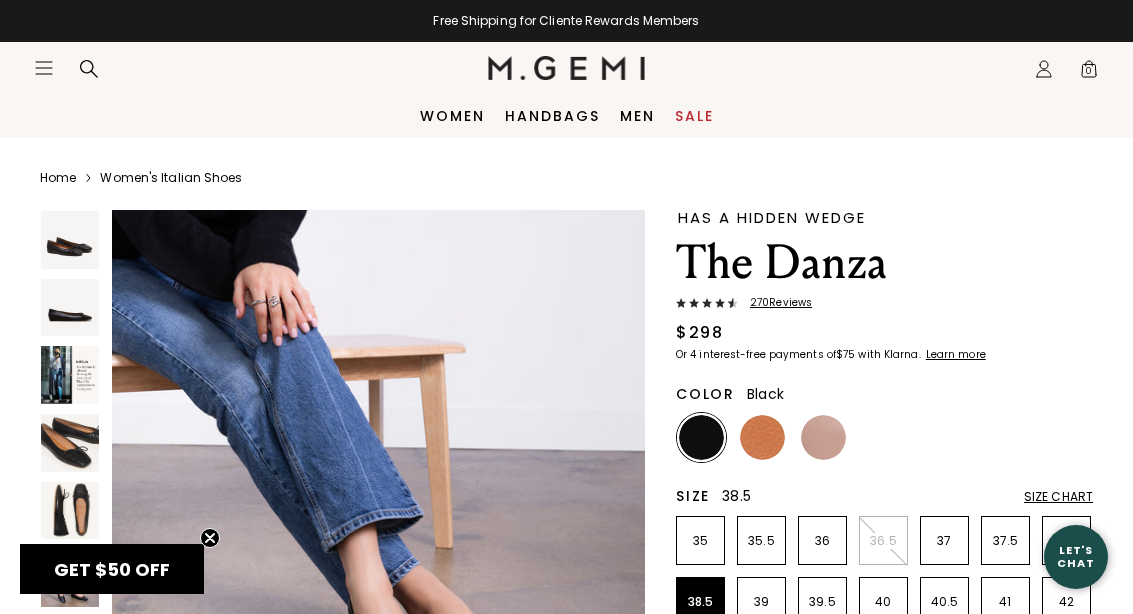 click on "Icons/20x20/profile@2x" 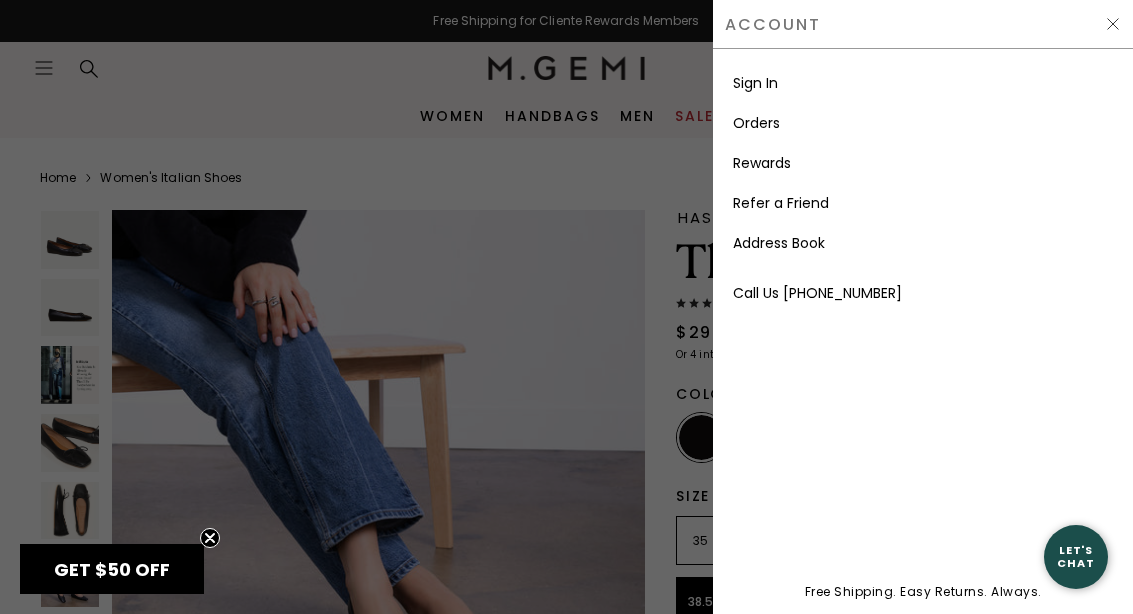 click on "Sign In" at bounding box center [923, 83] 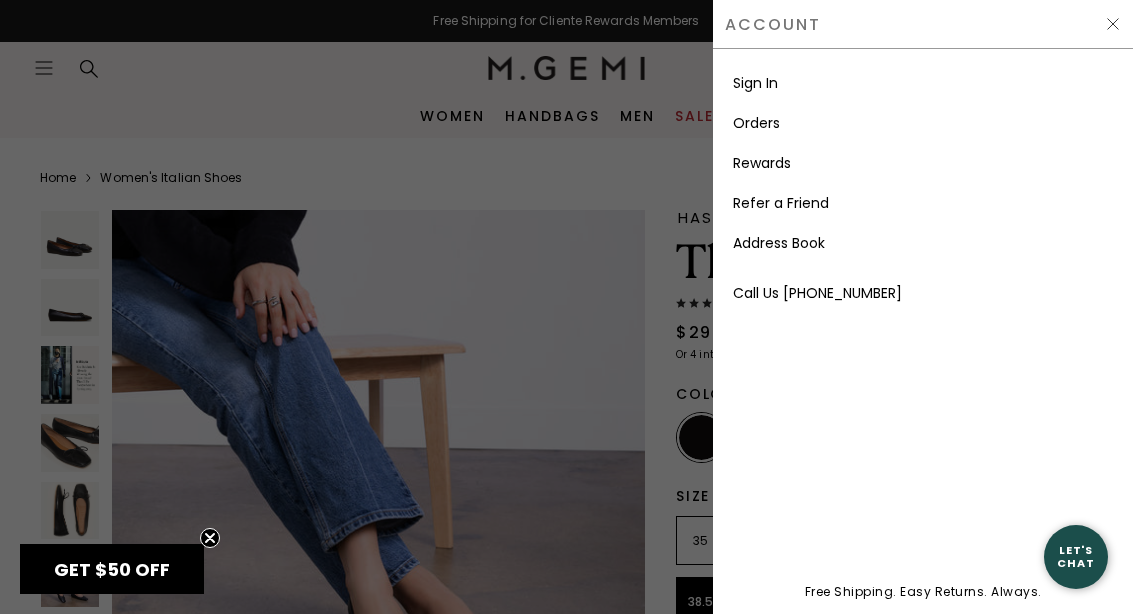 click on "Sign In" at bounding box center [755, 83] 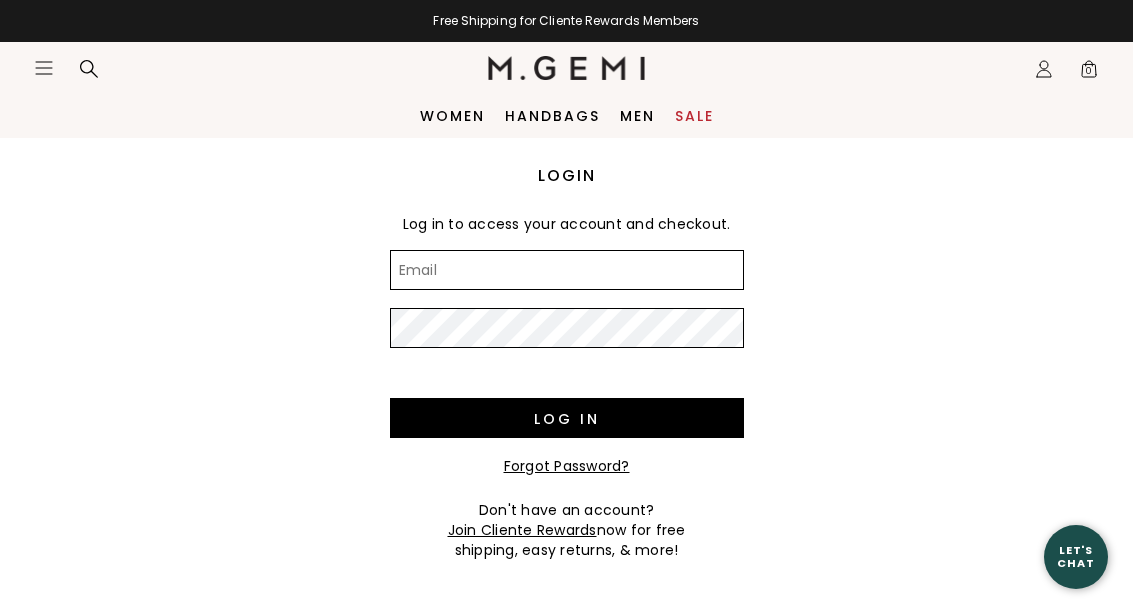 scroll, scrollTop: 0, scrollLeft: 0, axis: both 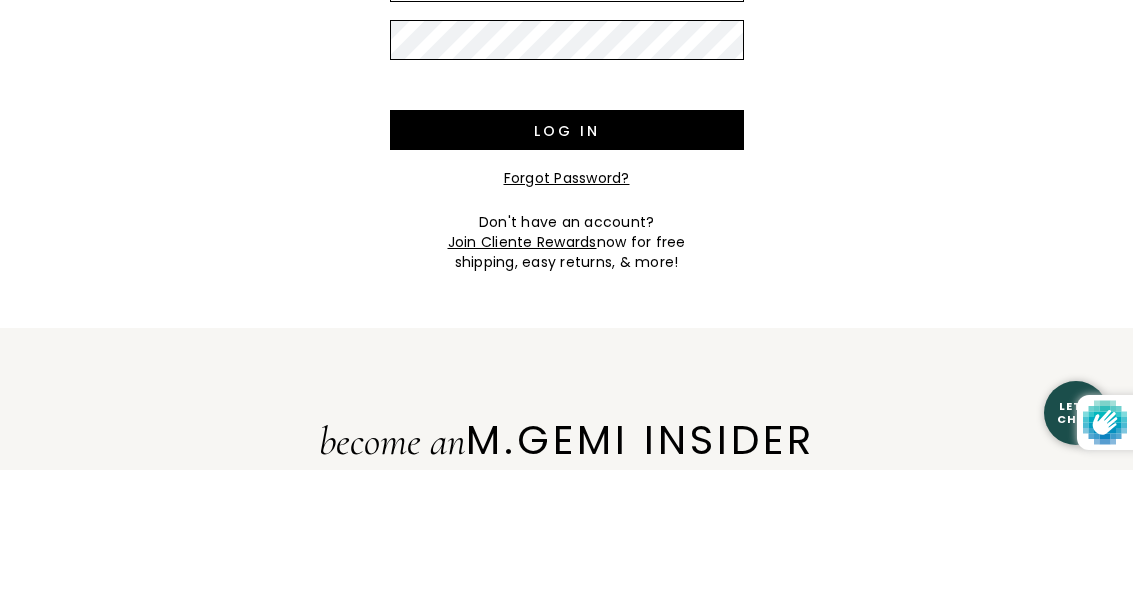 type on "[EMAIL_ADDRESS][DOMAIN_NAME]" 